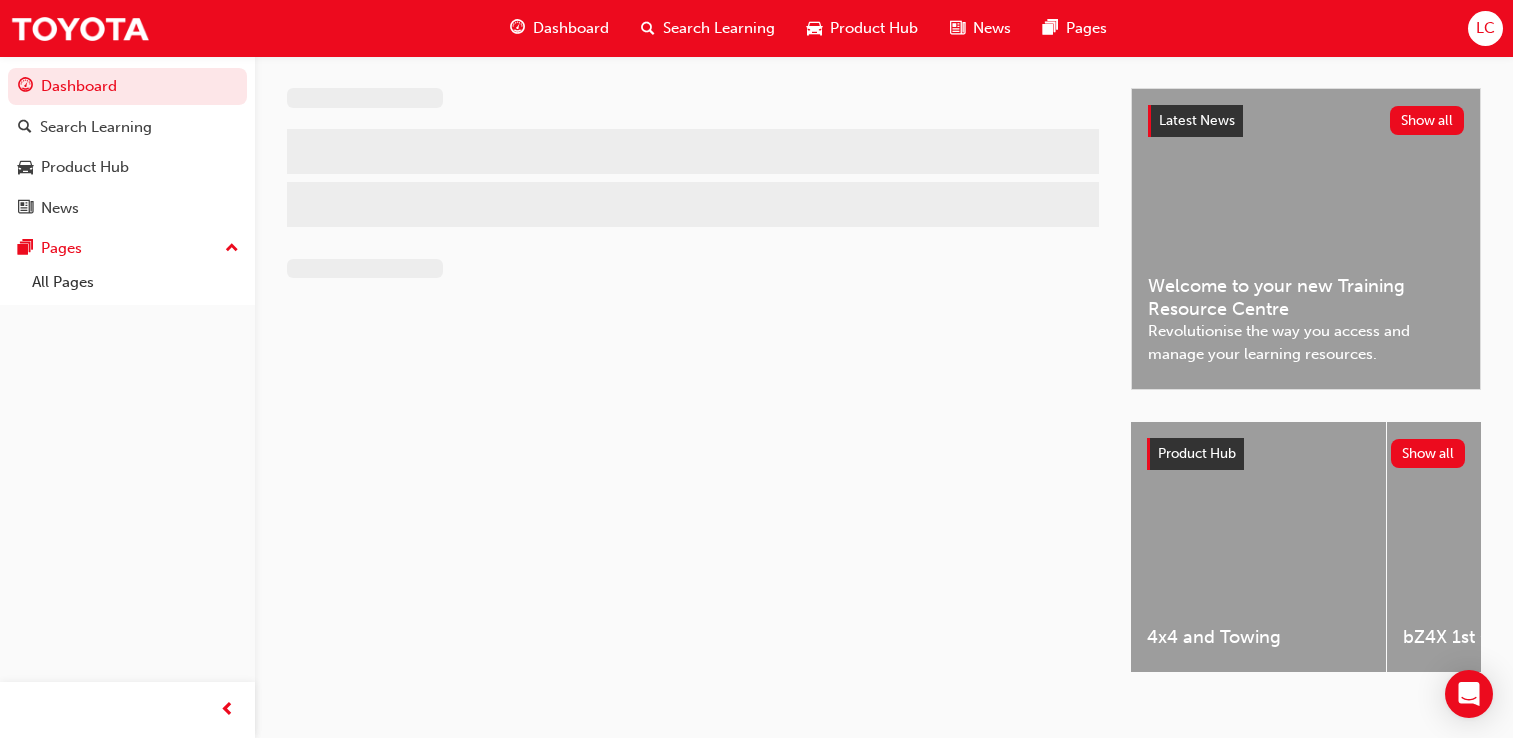 scroll, scrollTop: 0, scrollLeft: 0, axis: both 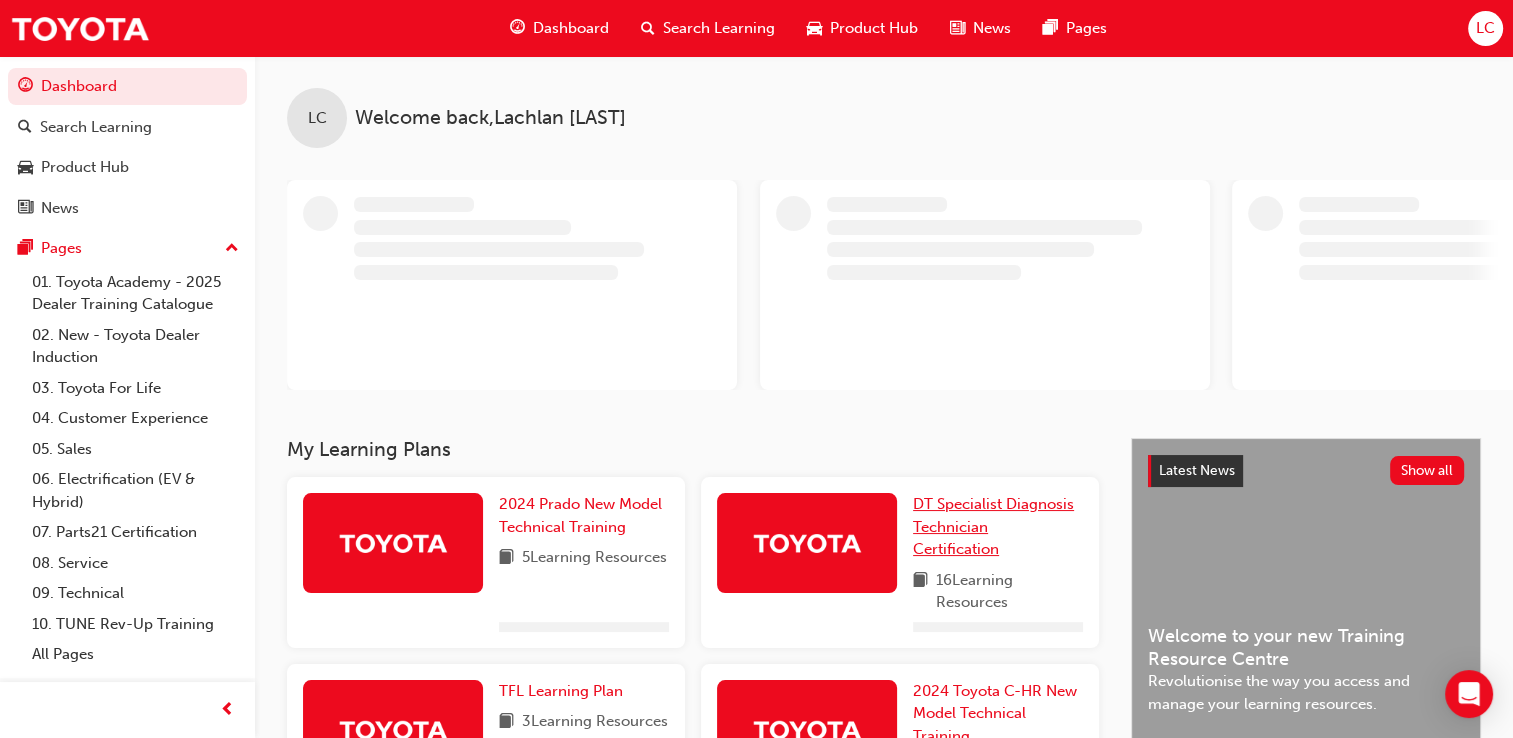 click on "DT Specialist Diagnosis Technician Certification" at bounding box center (993, 526) 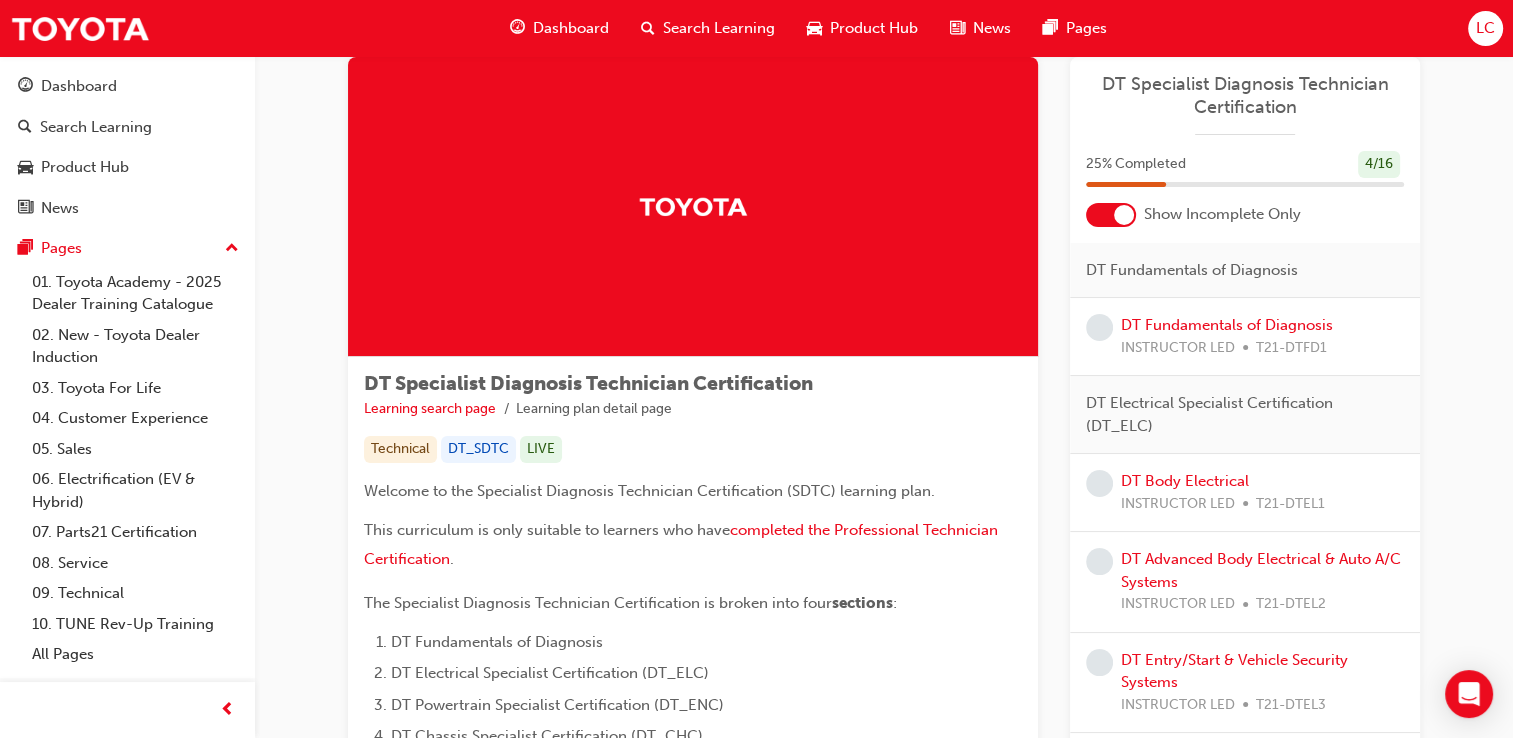 scroll, scrollTop: 0, scrollLeft: 0, axis: both 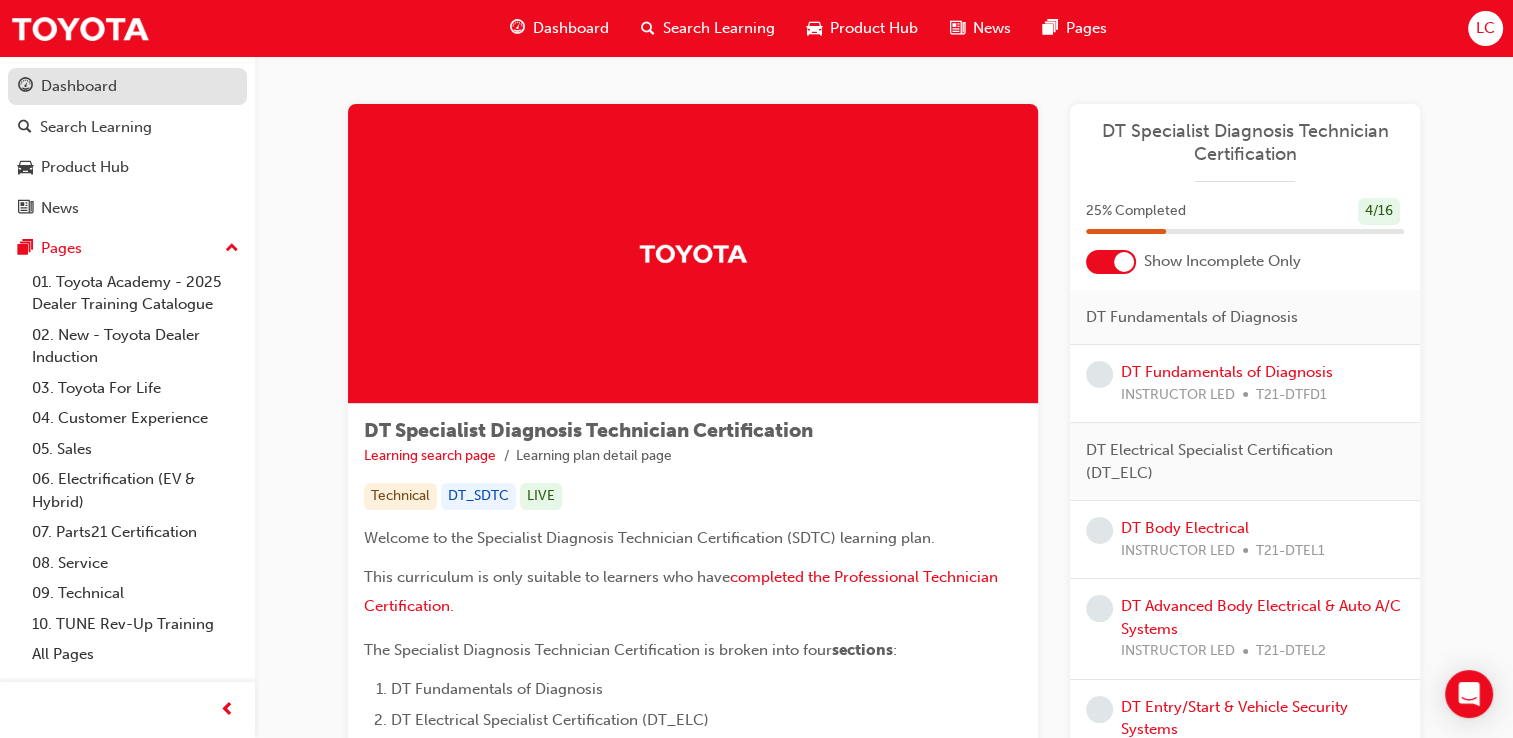 click on "Dashboard" at bounding box center (79, 86) 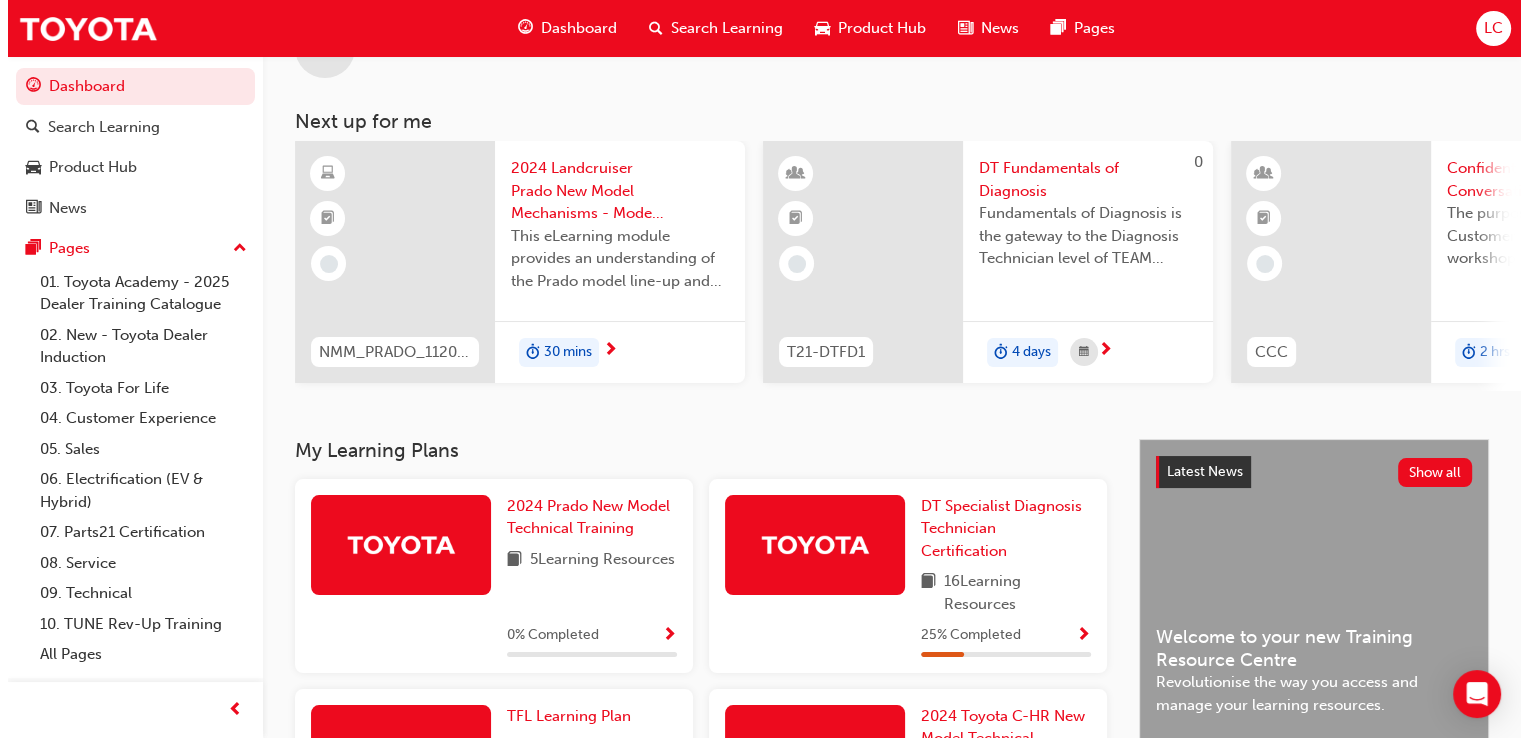 scroll, scrollTop: 0, scrollLeft: 0, axis: both 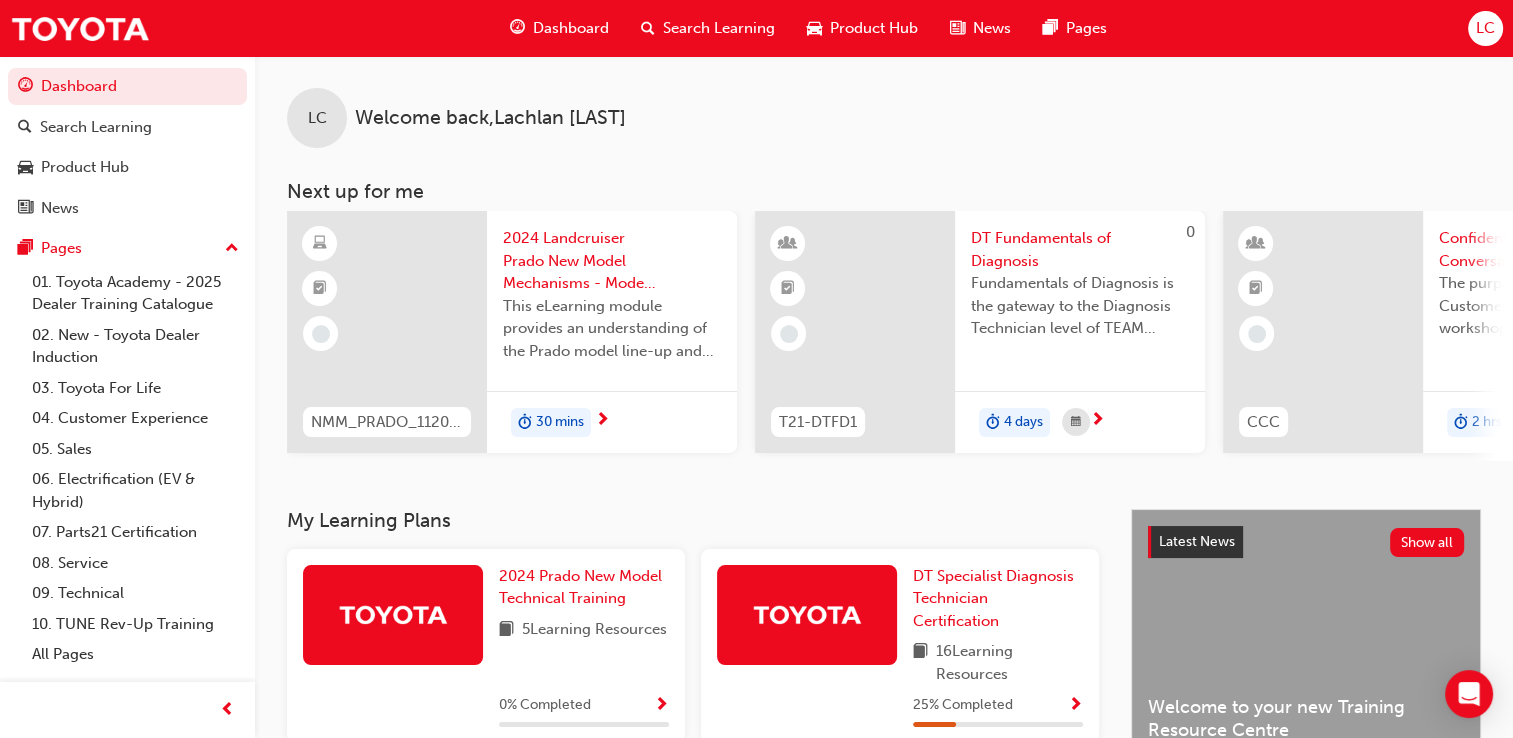 click on "DT Fundamentals of Diagnosis" at bounding box center (1080, 249) 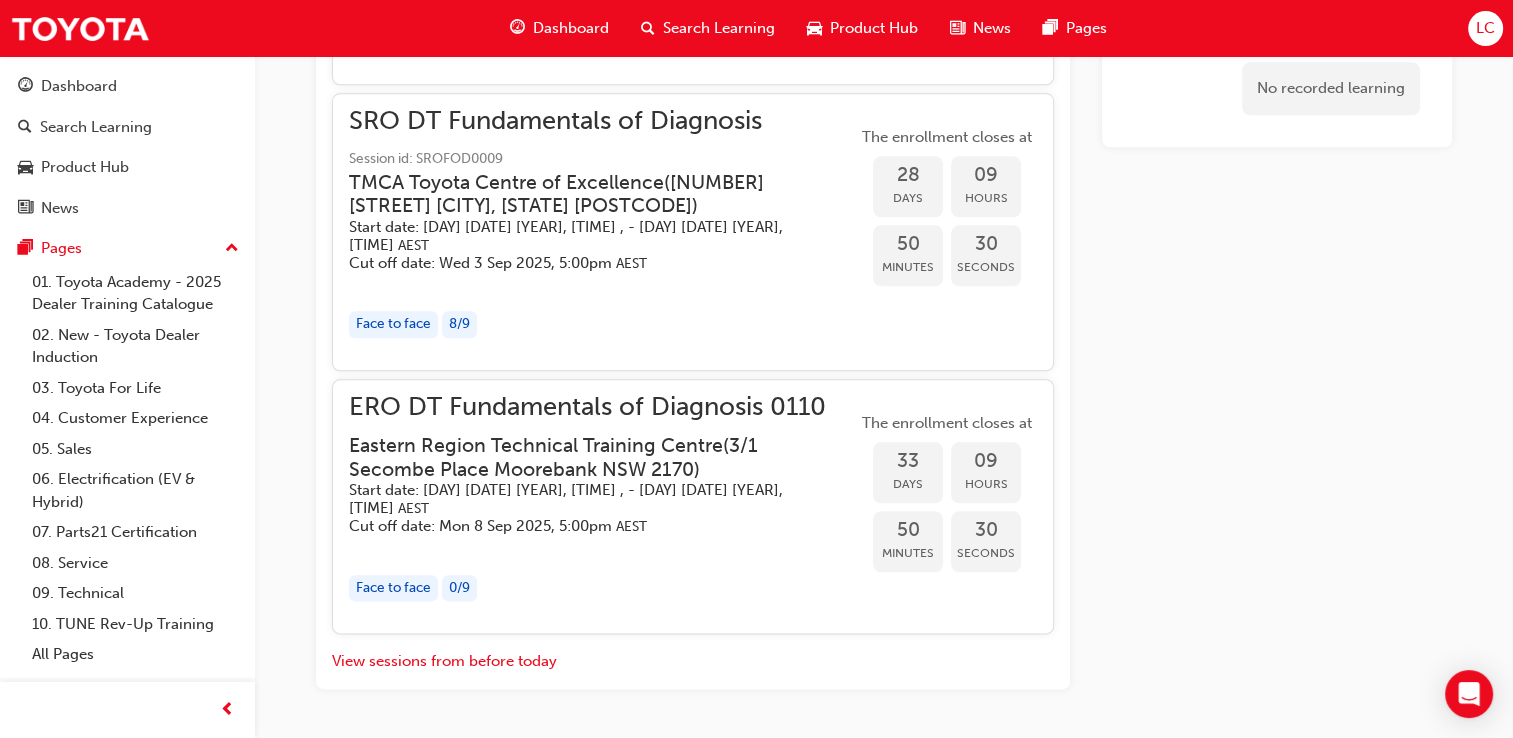 scroll, scrollTop: 2265, scrollLeft: 0, axis: vertical 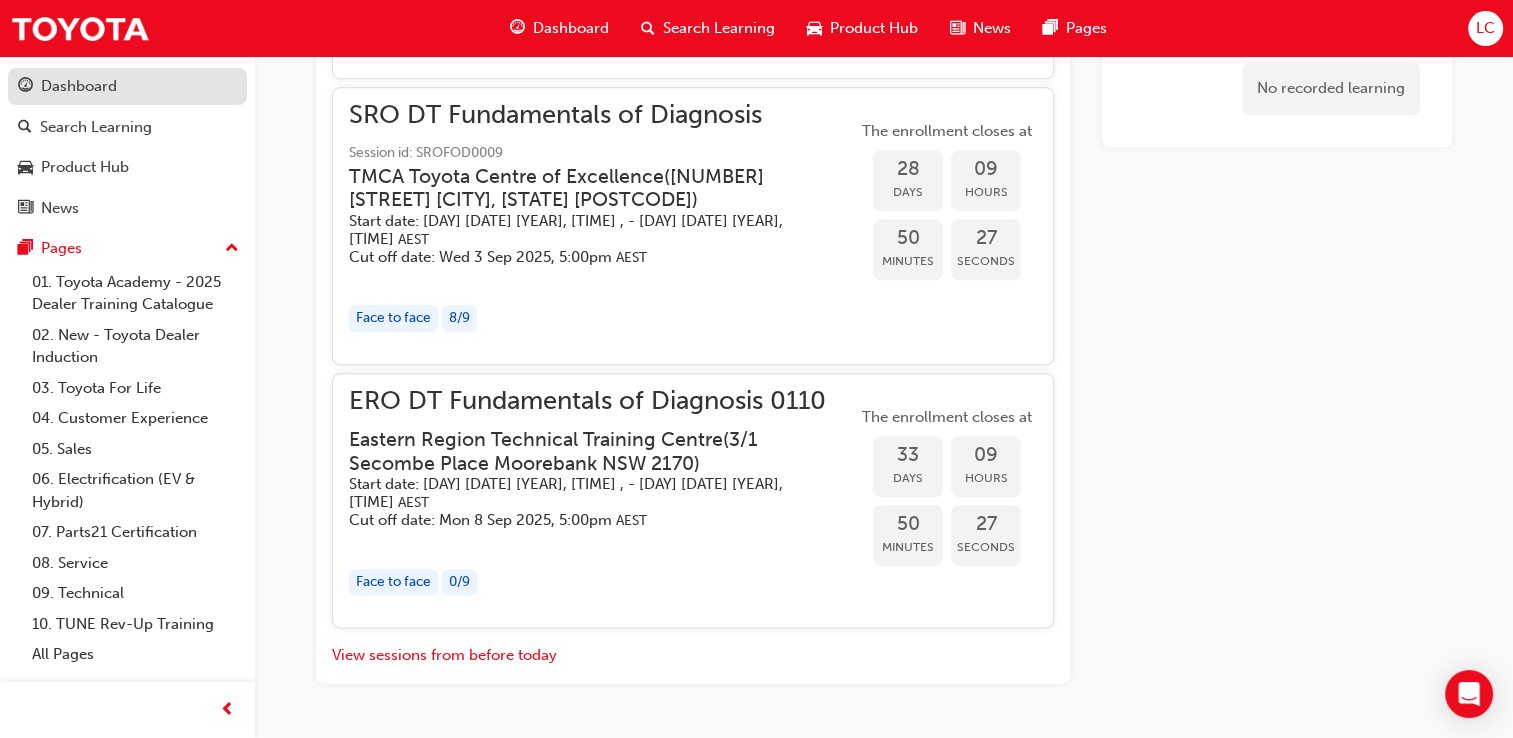 click on "Dashboard" at bounding box center (79, 86) 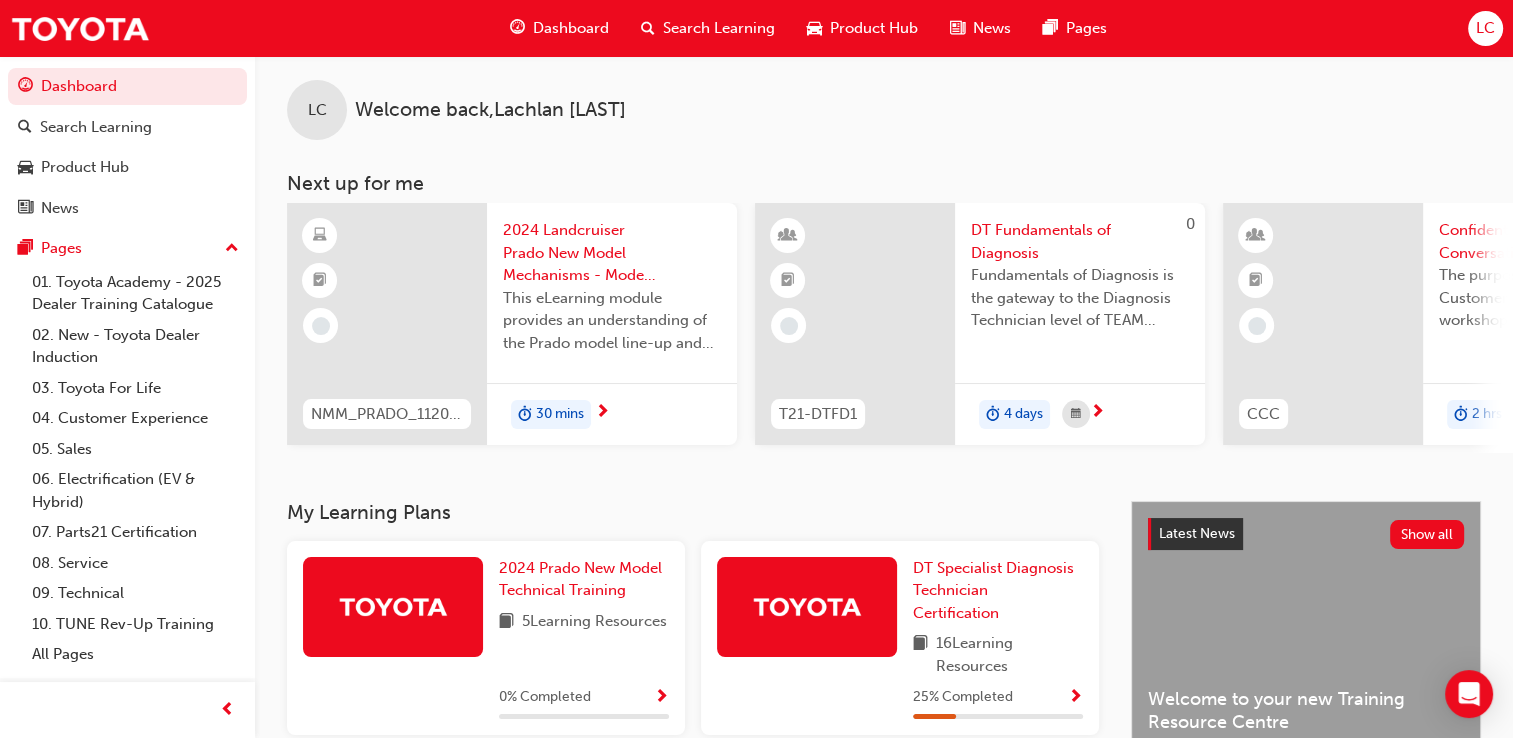 scroll, scrollTop: 0, scrollLeft: 0, axis: both 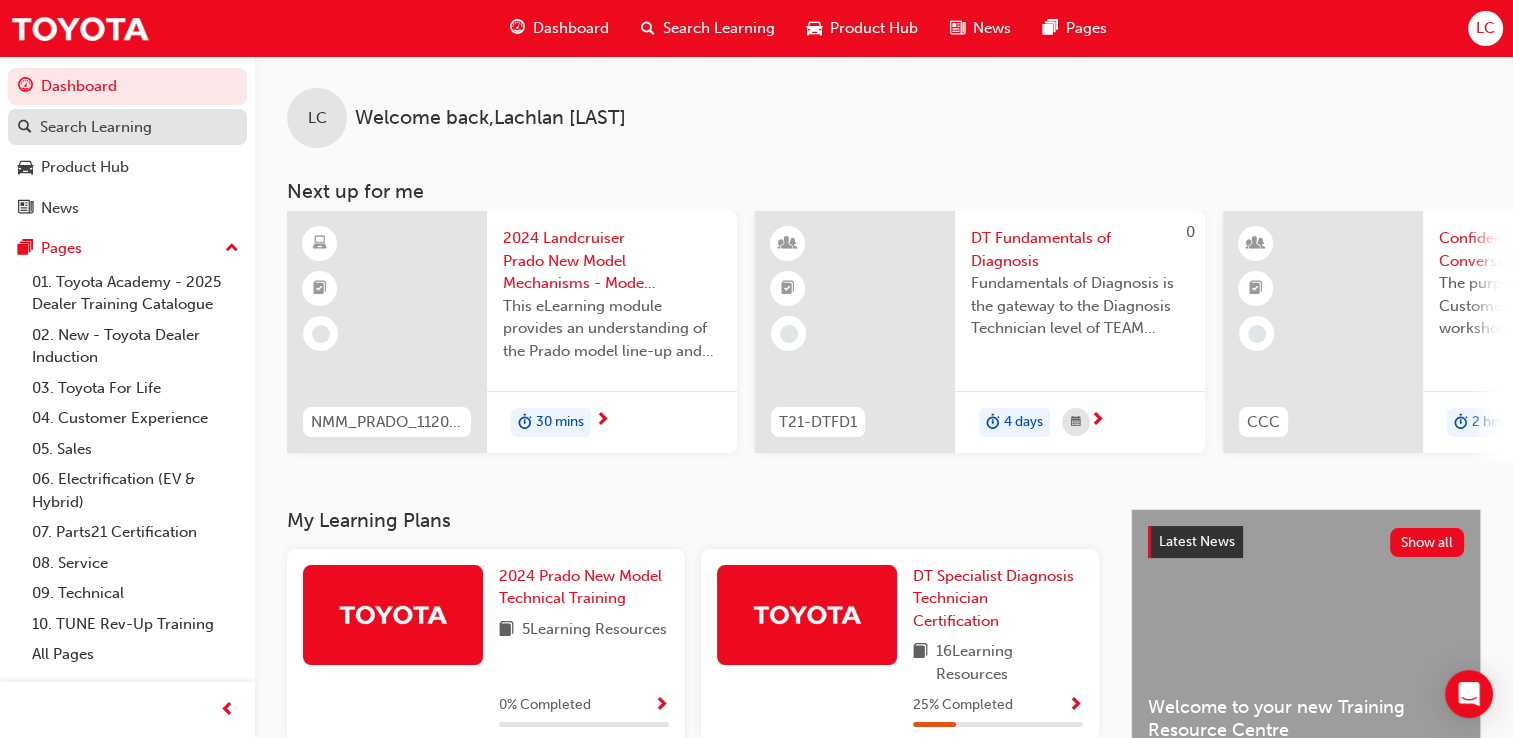 click on "Search Learning" at bounding box center (96, 127) 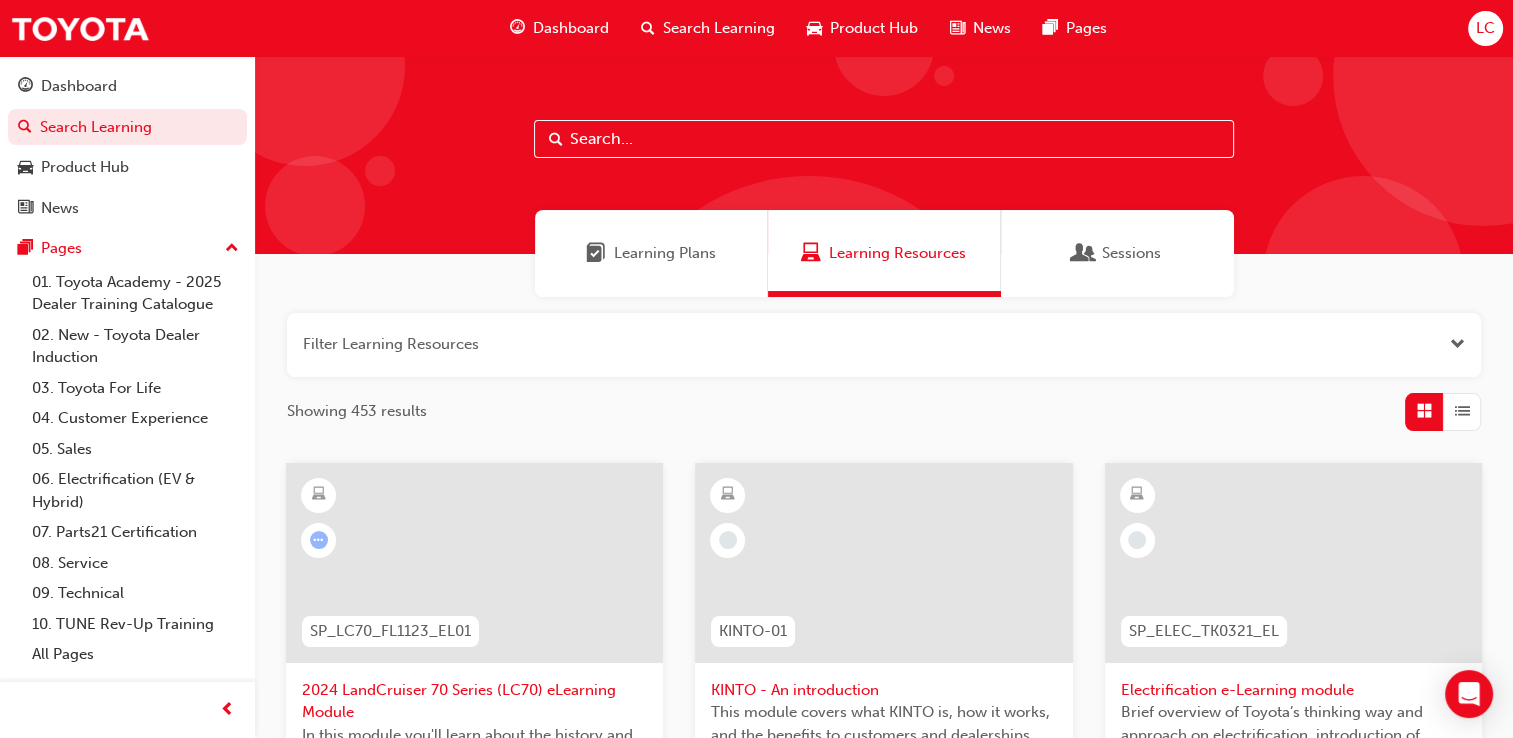 click on "Learning Plans" at bounding box center [665, 253] 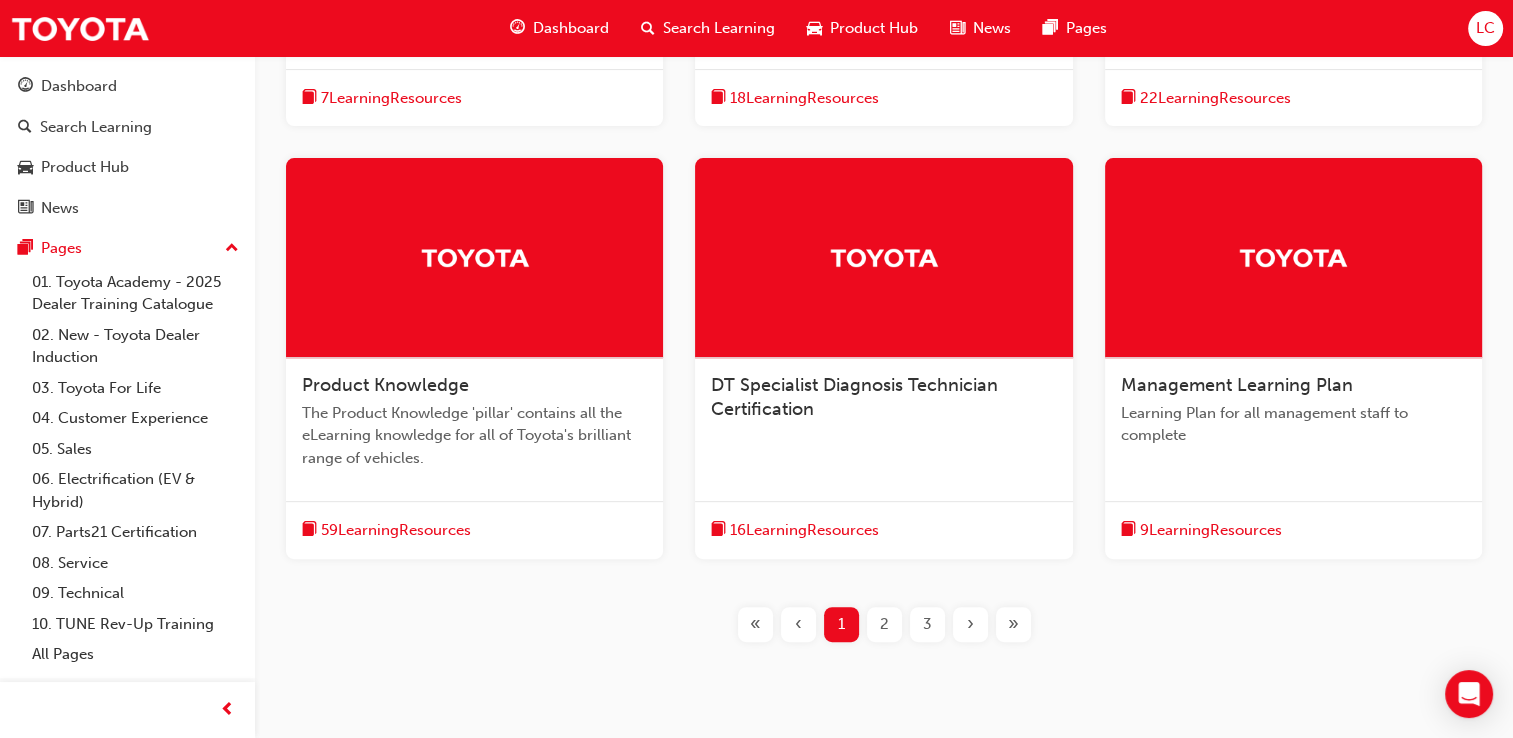 scroll, scrollTop: 696, scrollLeft: 0, axis: vertical 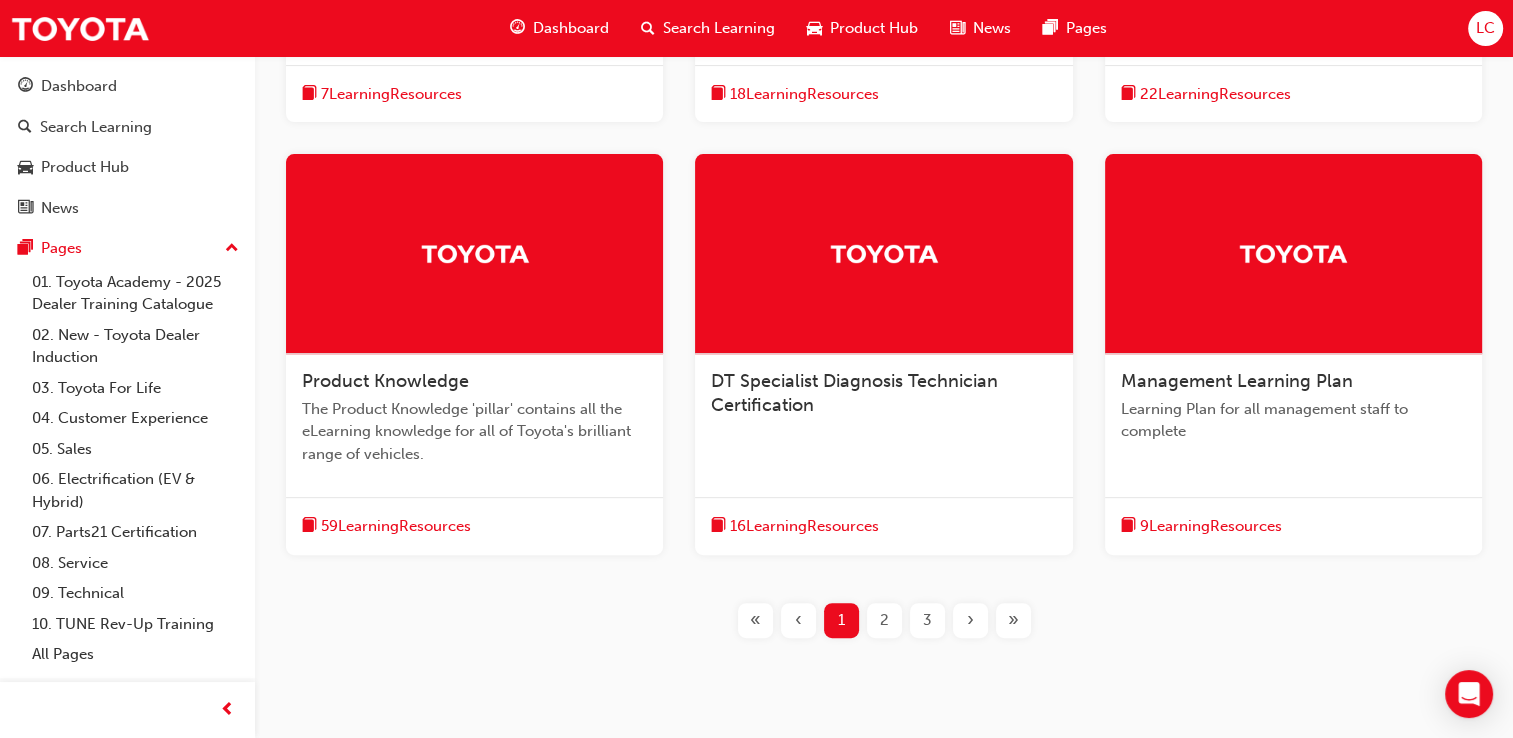 click on "DT Specialist Diagnosis Technician Certification" at bounding box center [854, 393] 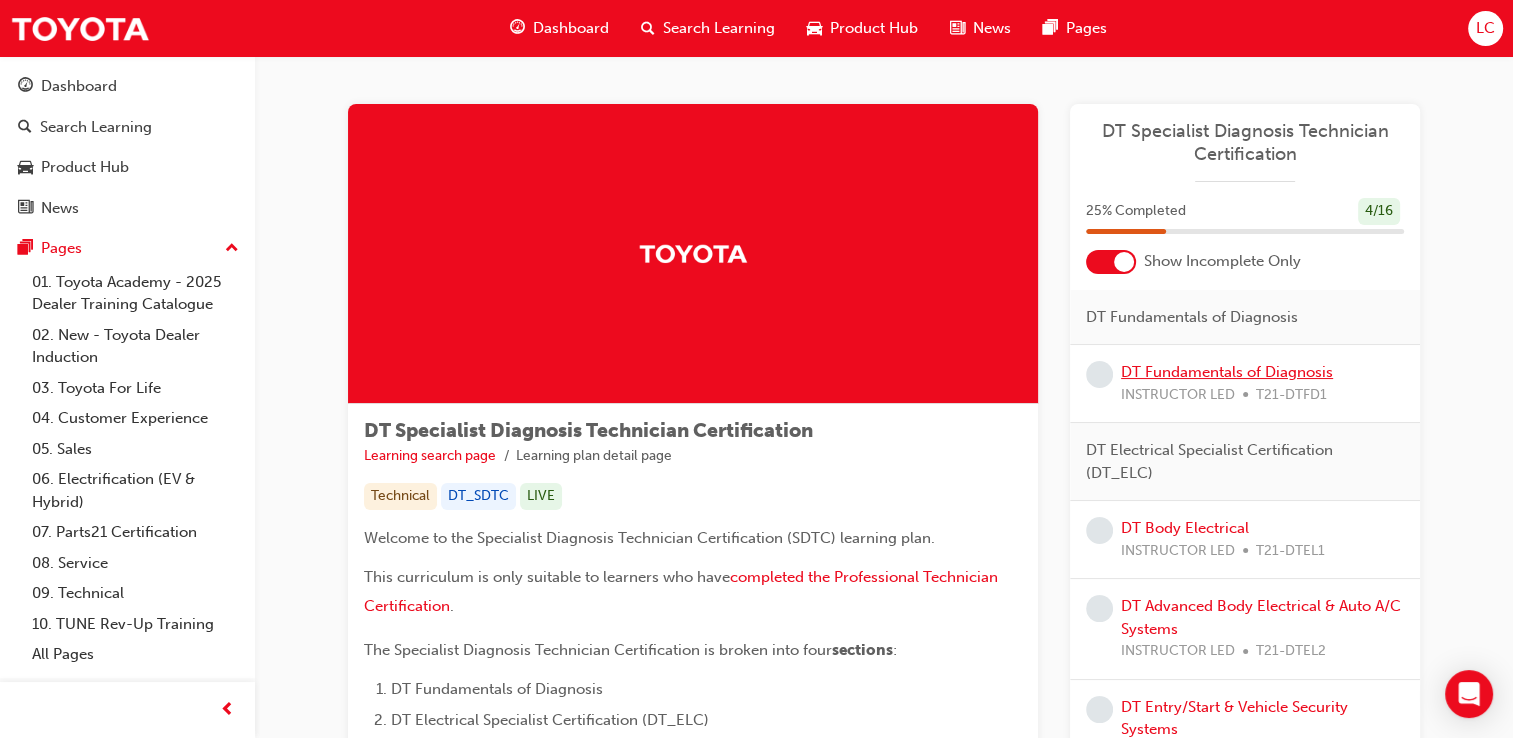 click on "DT Fundamentals of Diagnosis" at bounding box center (1227, 372) 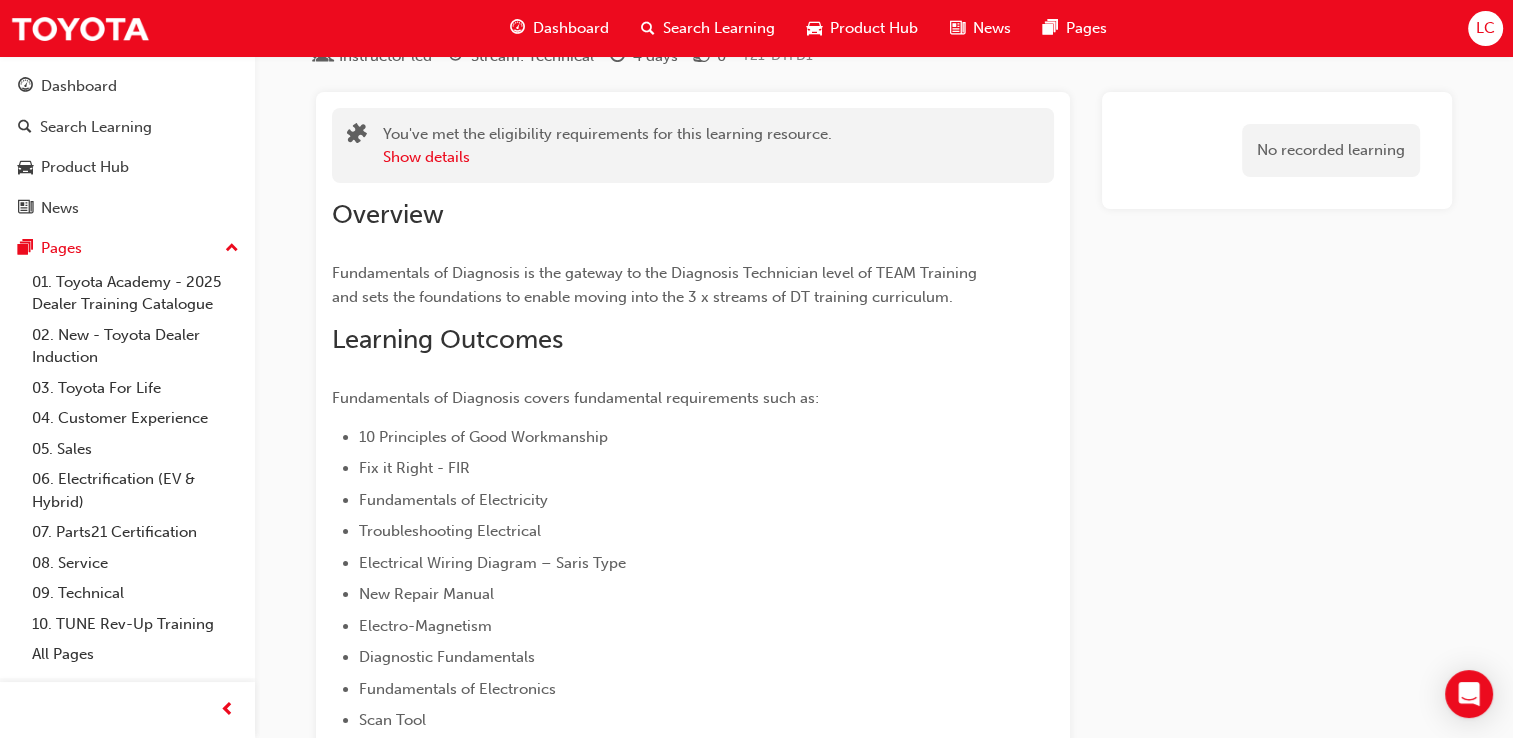scroll, scrollTop: 0, scrollLeft: 0, axis: both 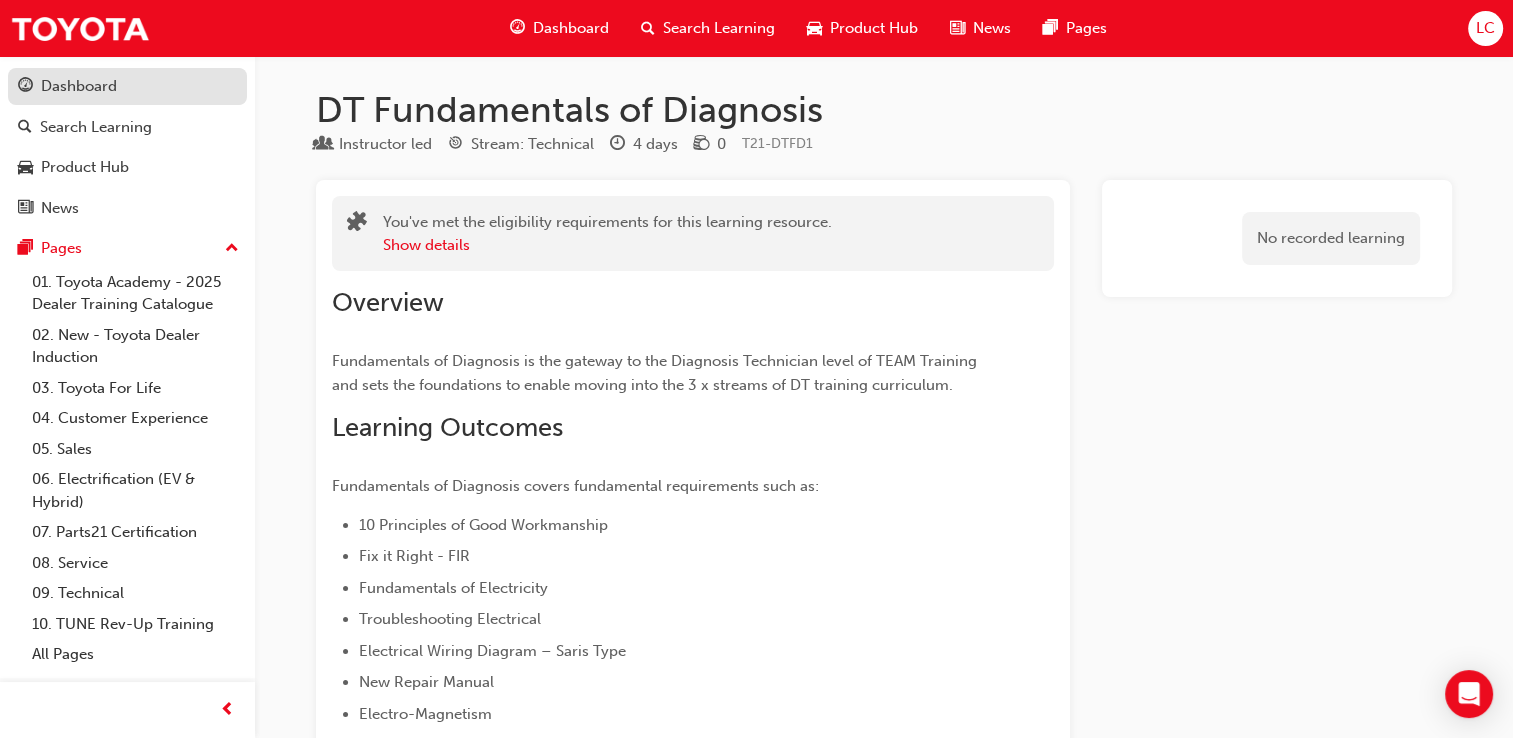 click on "Dashboard" at bounding box center [79, 86] 